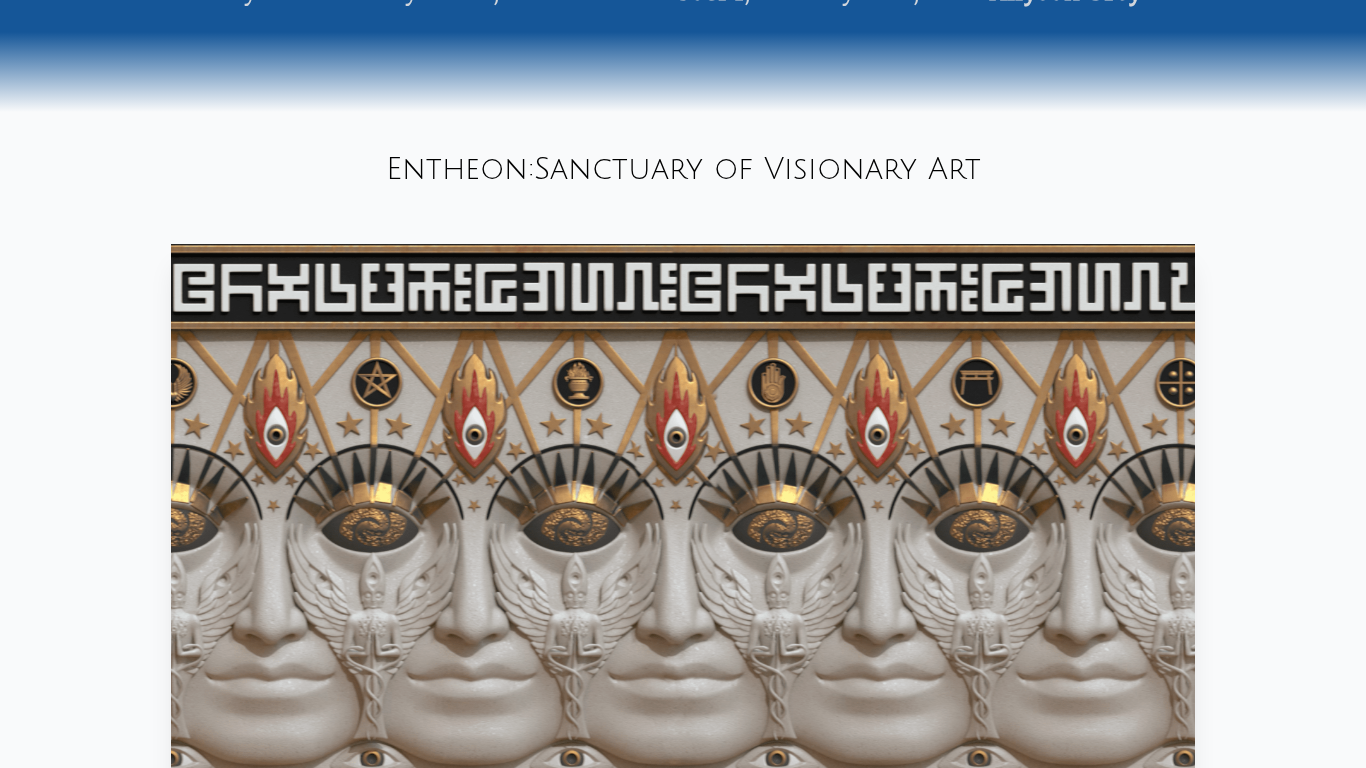 scroll, scrollTop: 0, scrollLeft: 0, axis: both 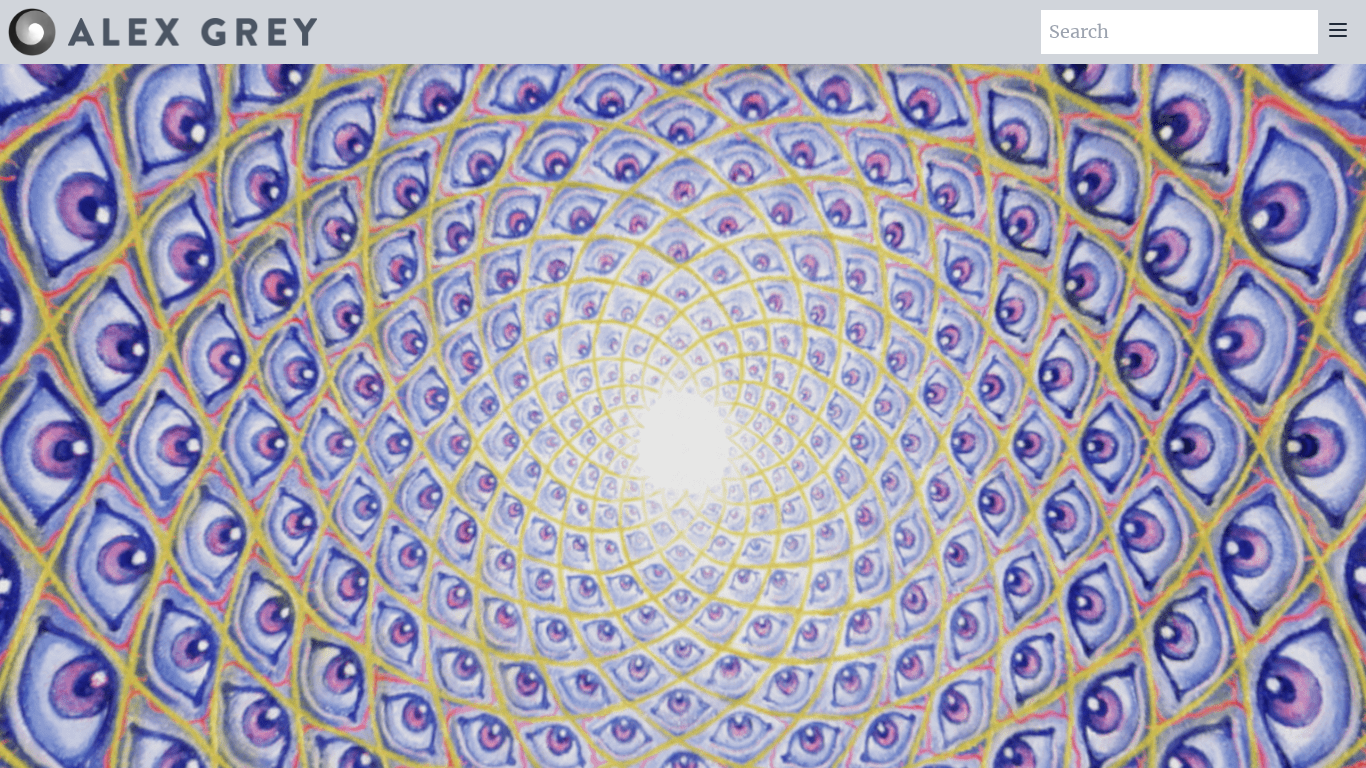 click at bounding box center (1179, 32) 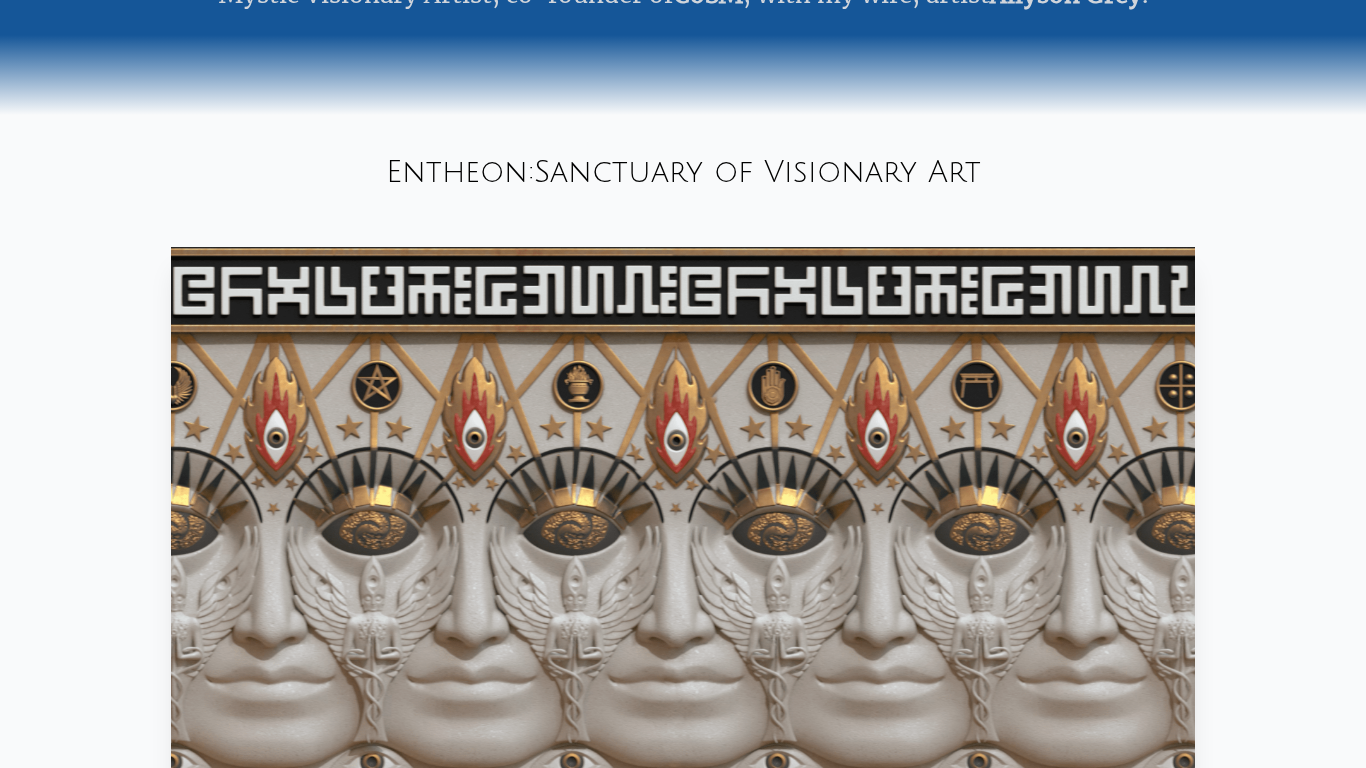 scroll, scrollTop: 378, scrollLeft: 0, axis: vertical 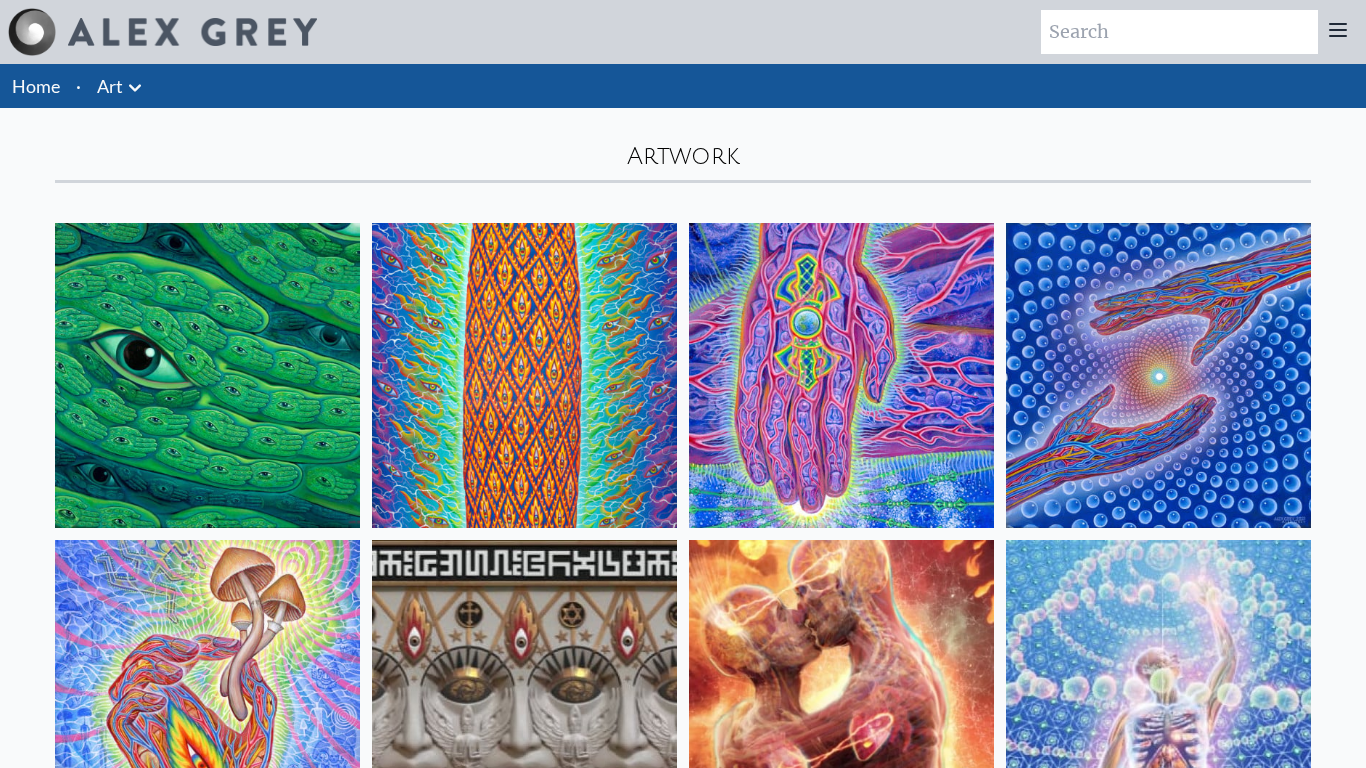 click 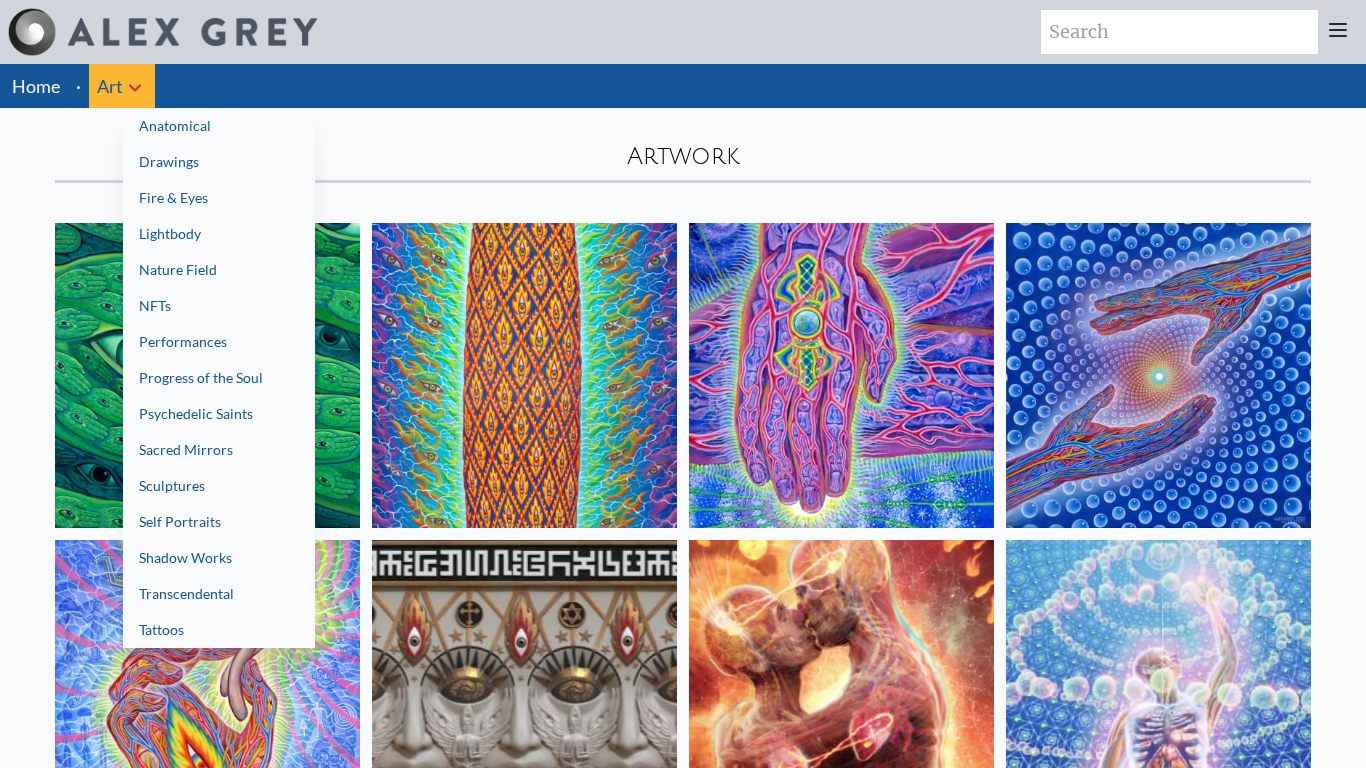 click on "Transcendental" at bounding box center (219, 594) 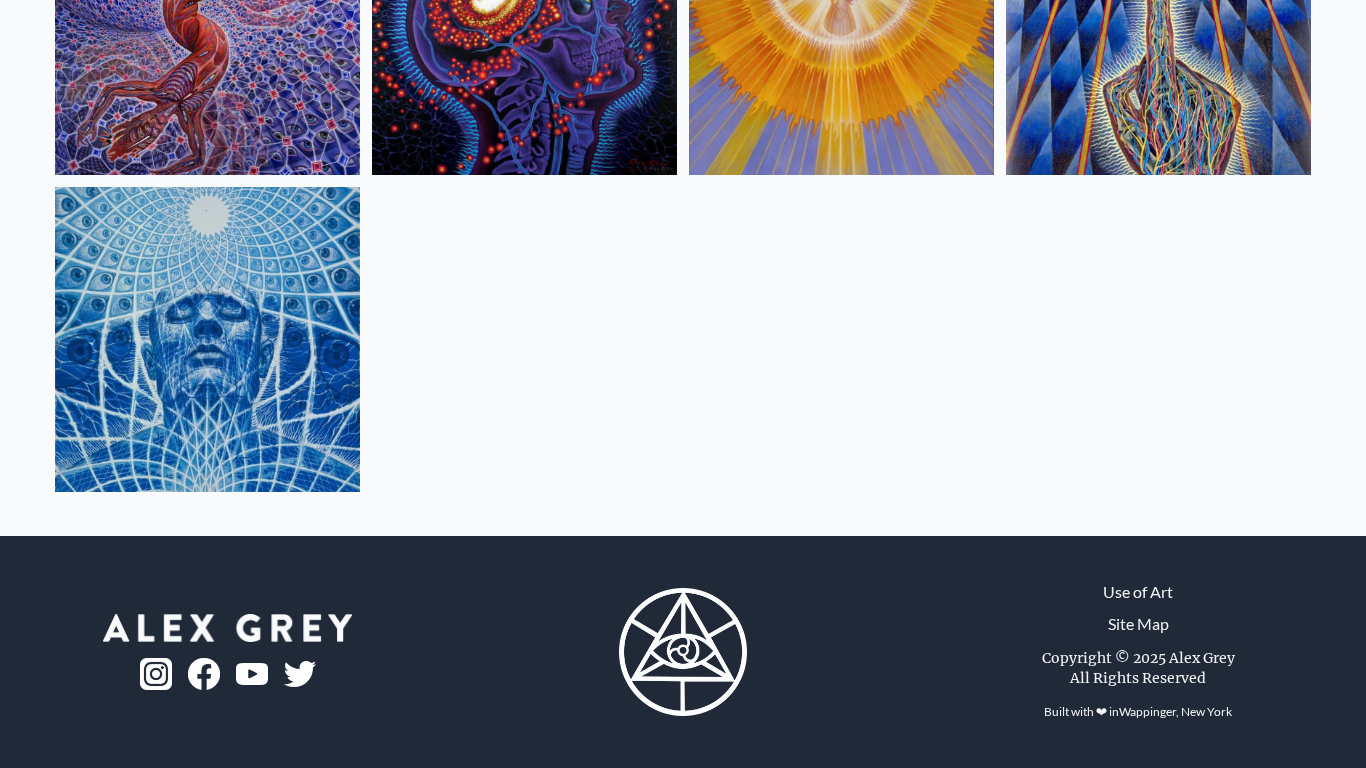scroll, scrollTop: 0, scrollLeft: 0, axis: both 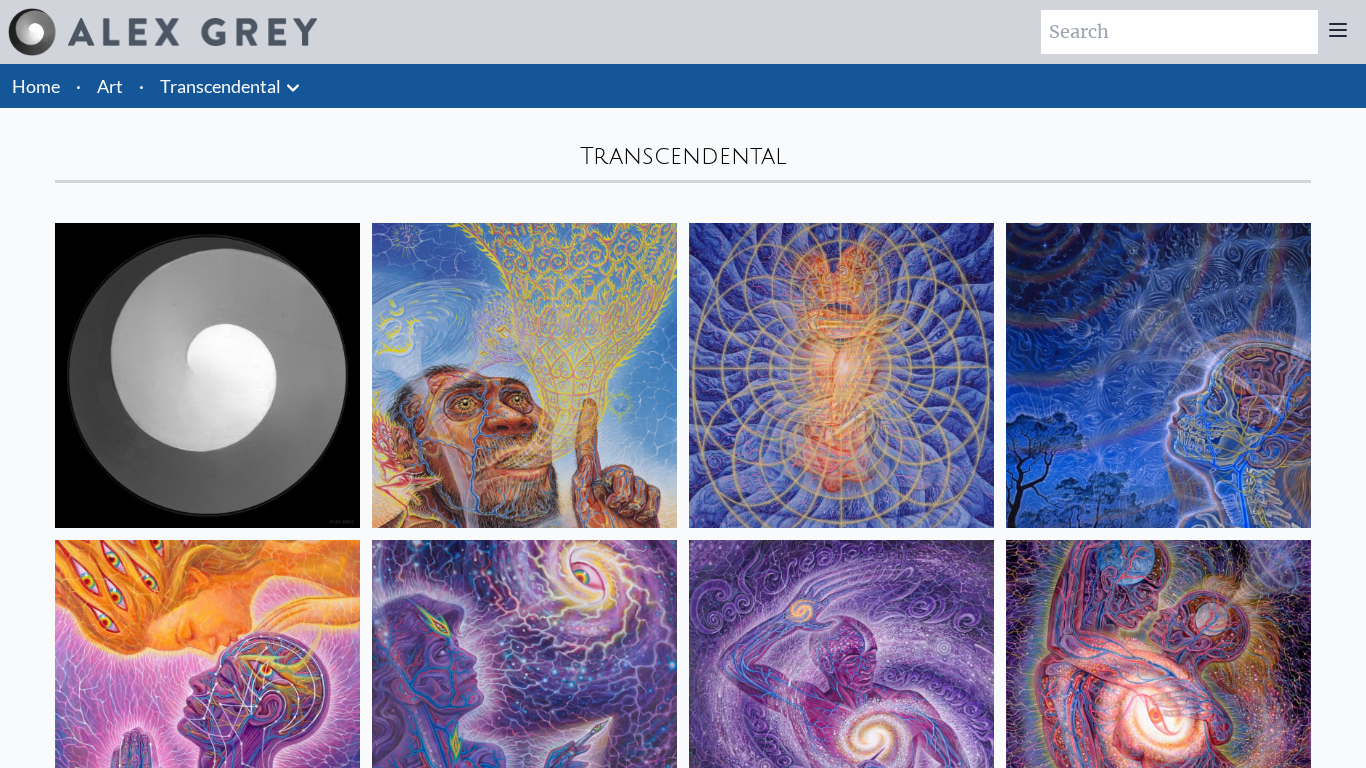 click 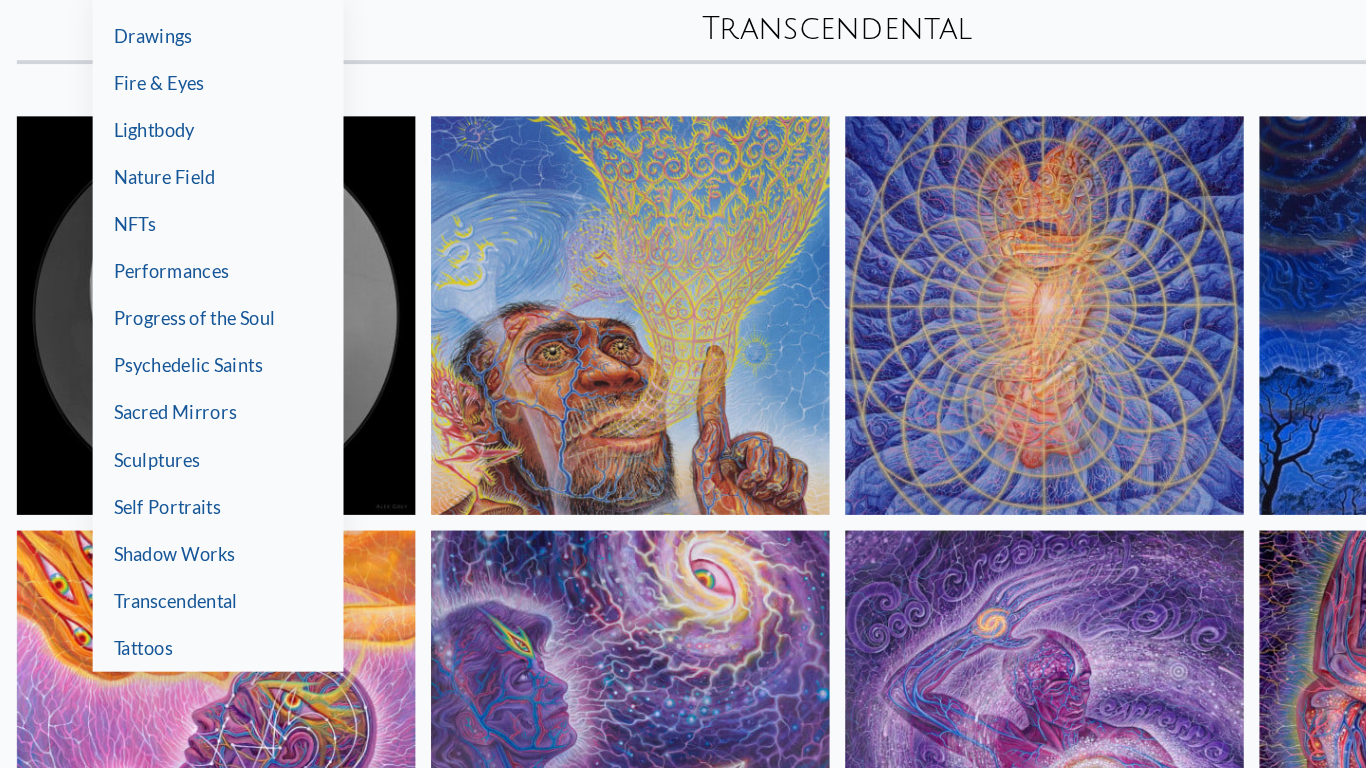 click on "Shadow Works" at bounding box center (209, 558) 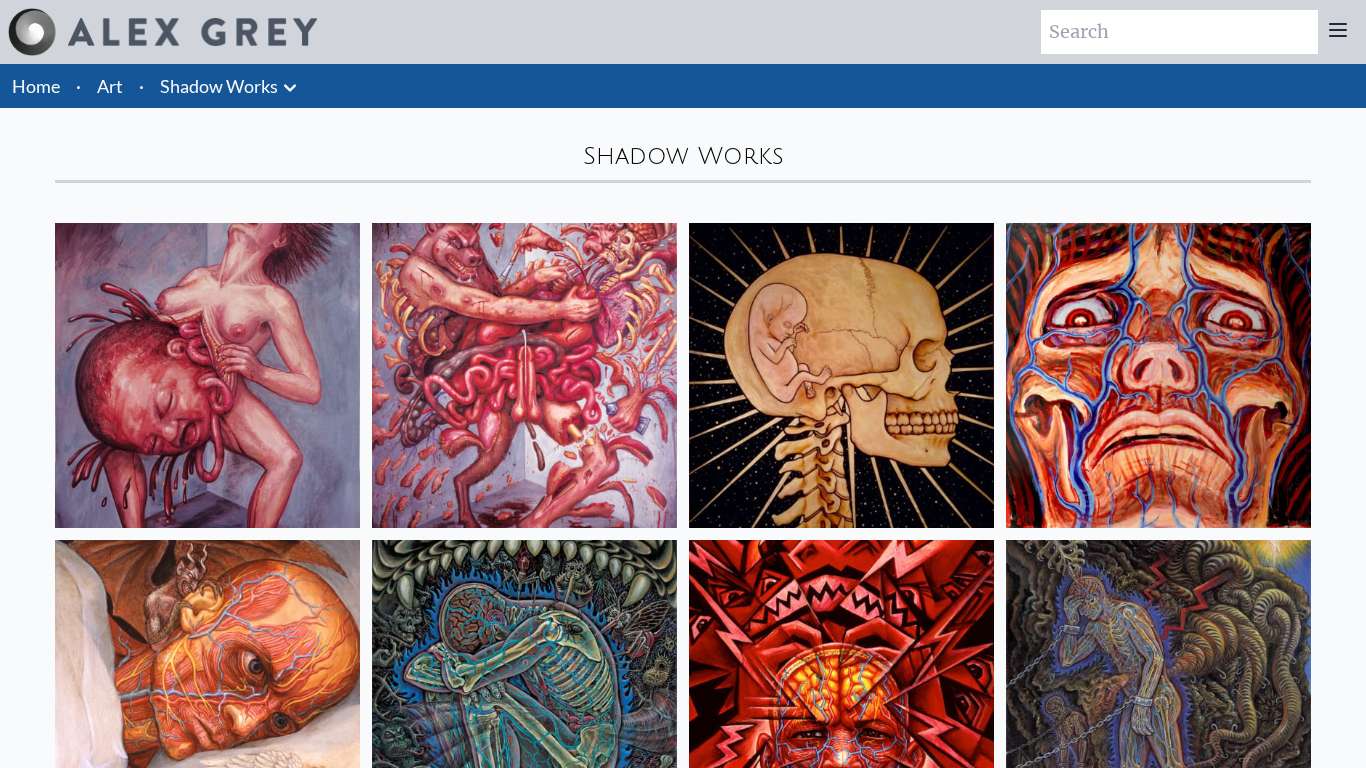 scroll, scrollTop: 0, scrollLeft: 0, axis: both 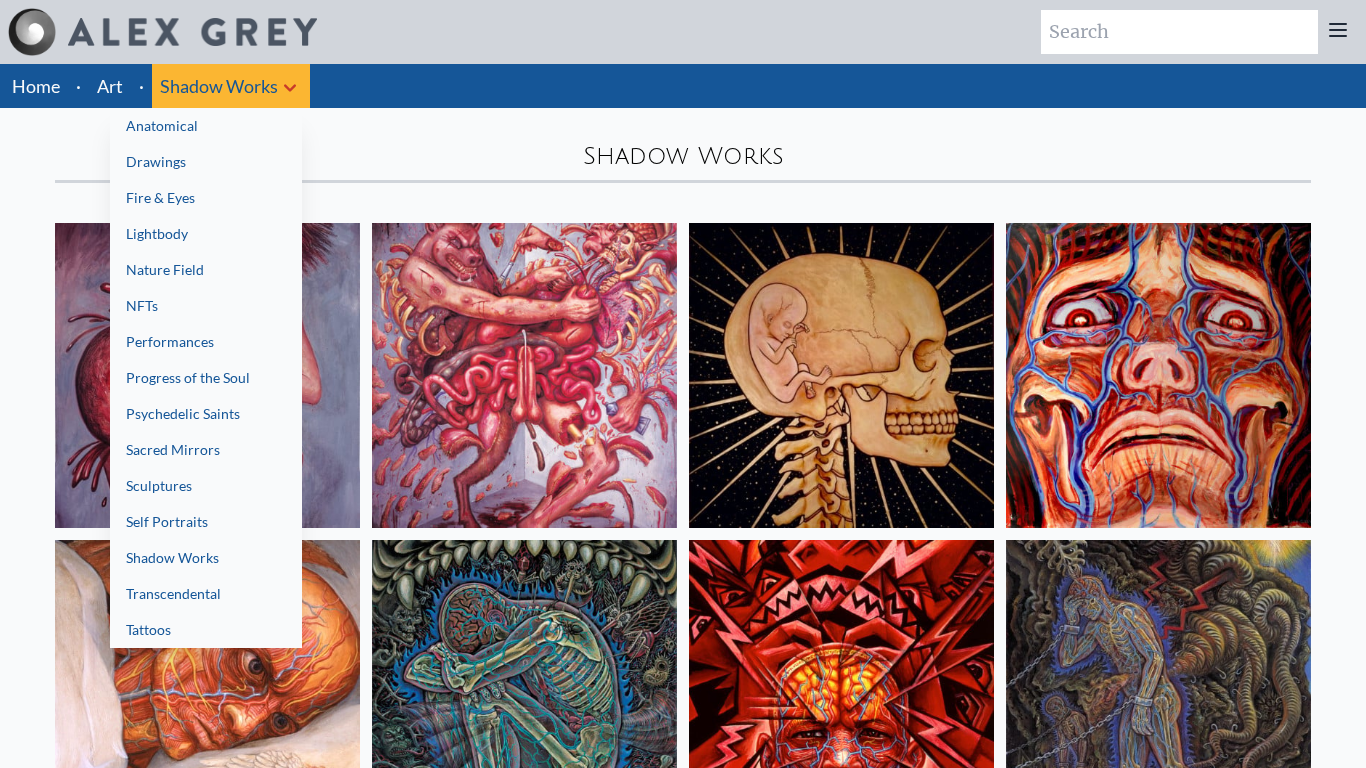 click at bounding box center [683, 384] 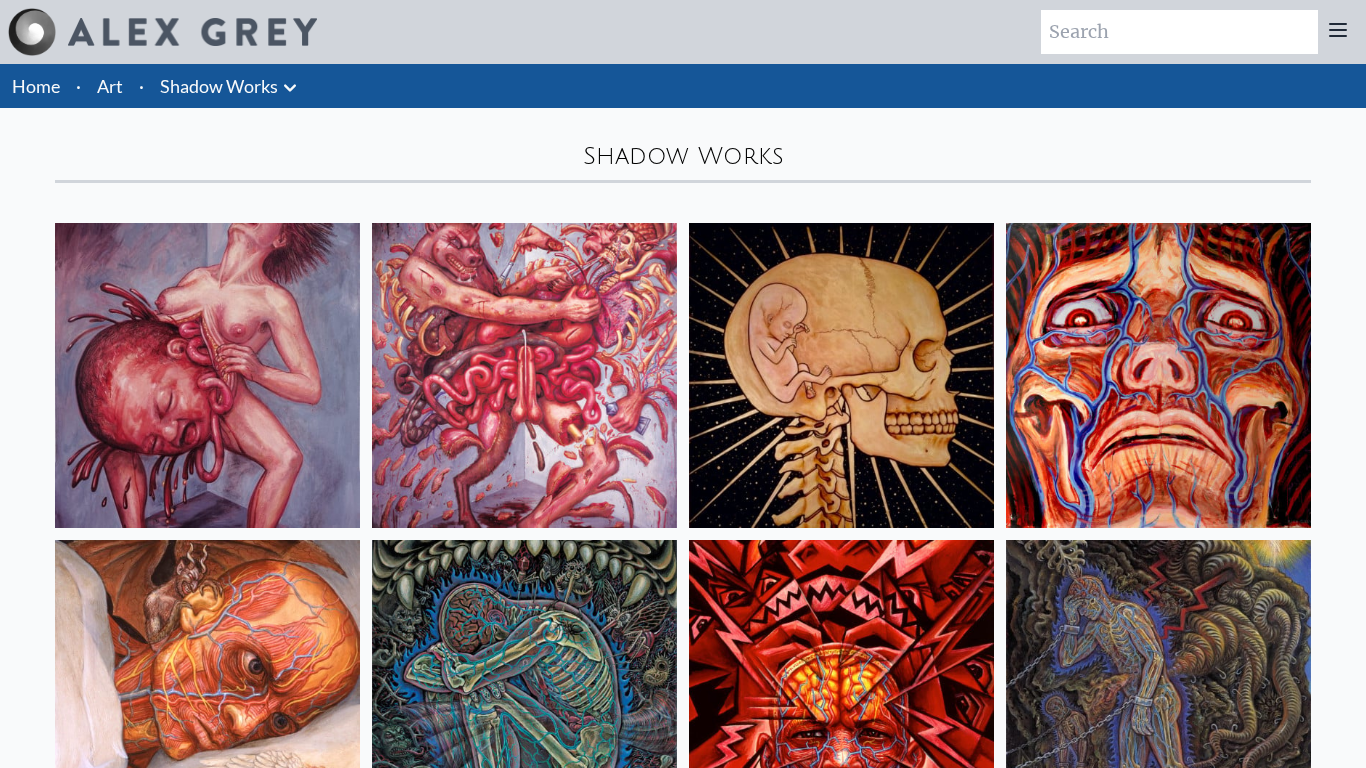 scroll, scrollTop: 0, scrollLeft: 0, axis: both 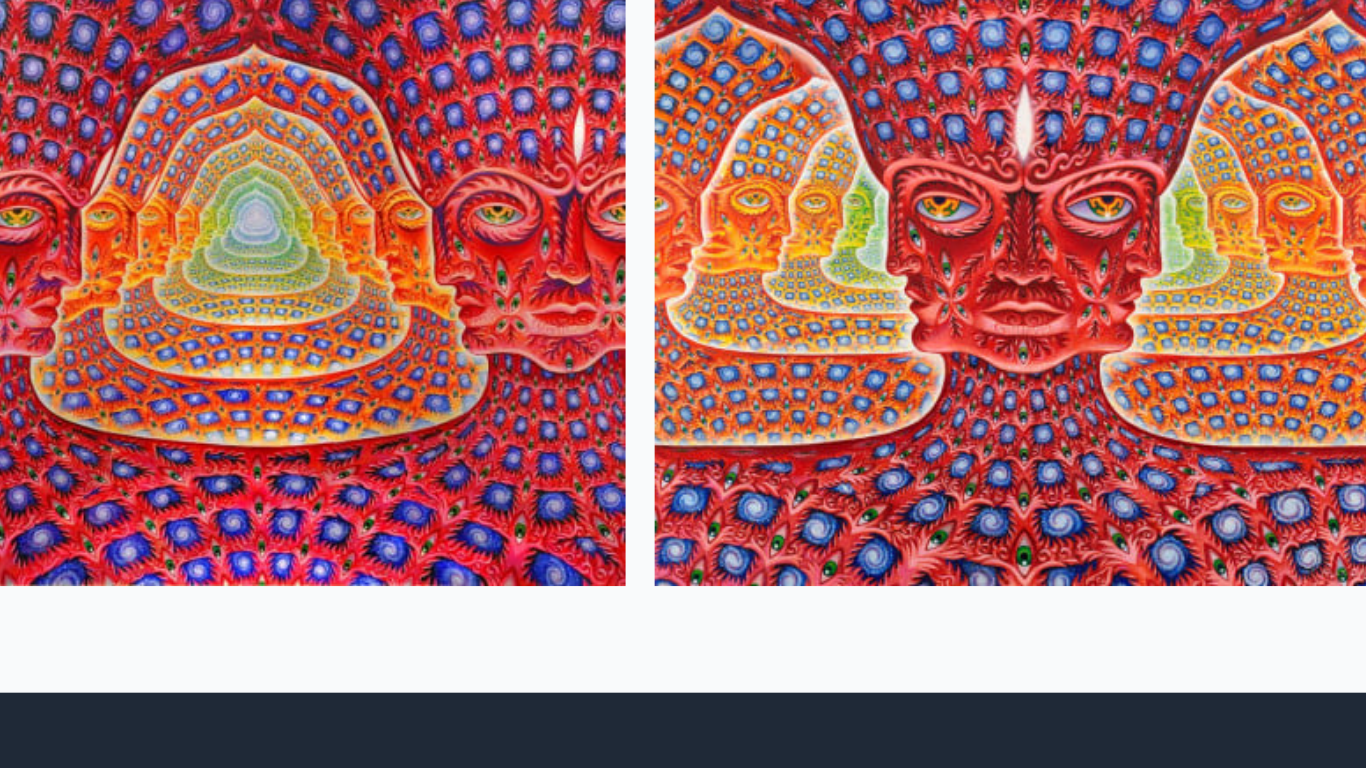 click at bounding box center [841, 459] 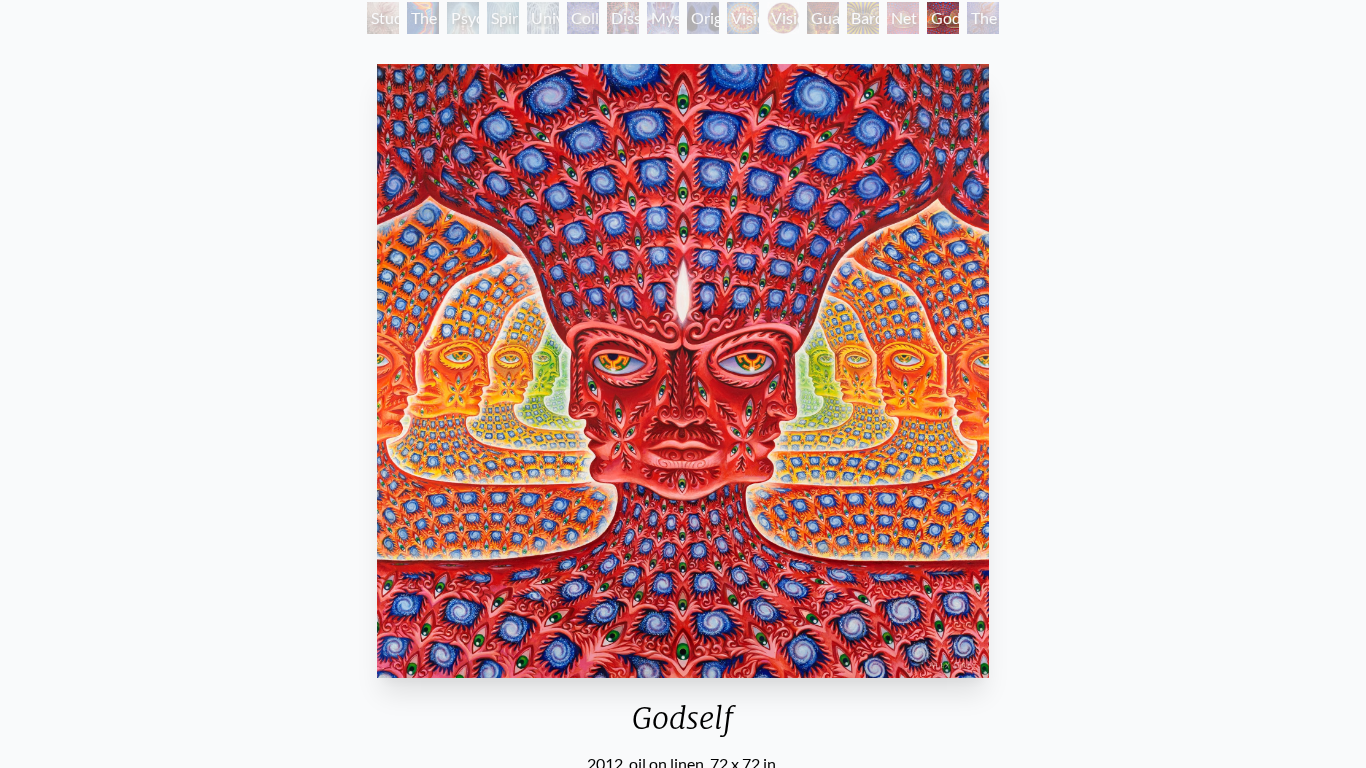 scroll, scrollTop: 140, scrollLeft: 0, axis: vertical 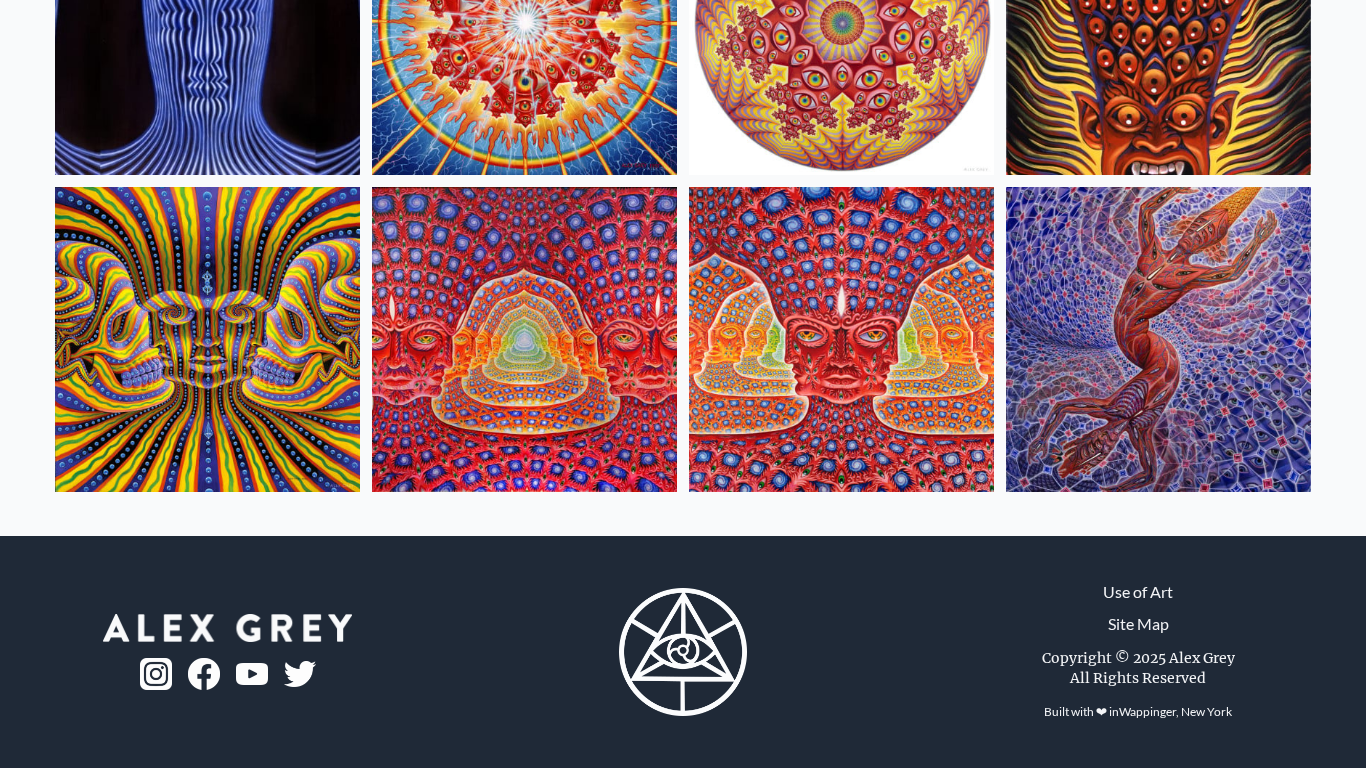 click at bounding box center [207, 339] 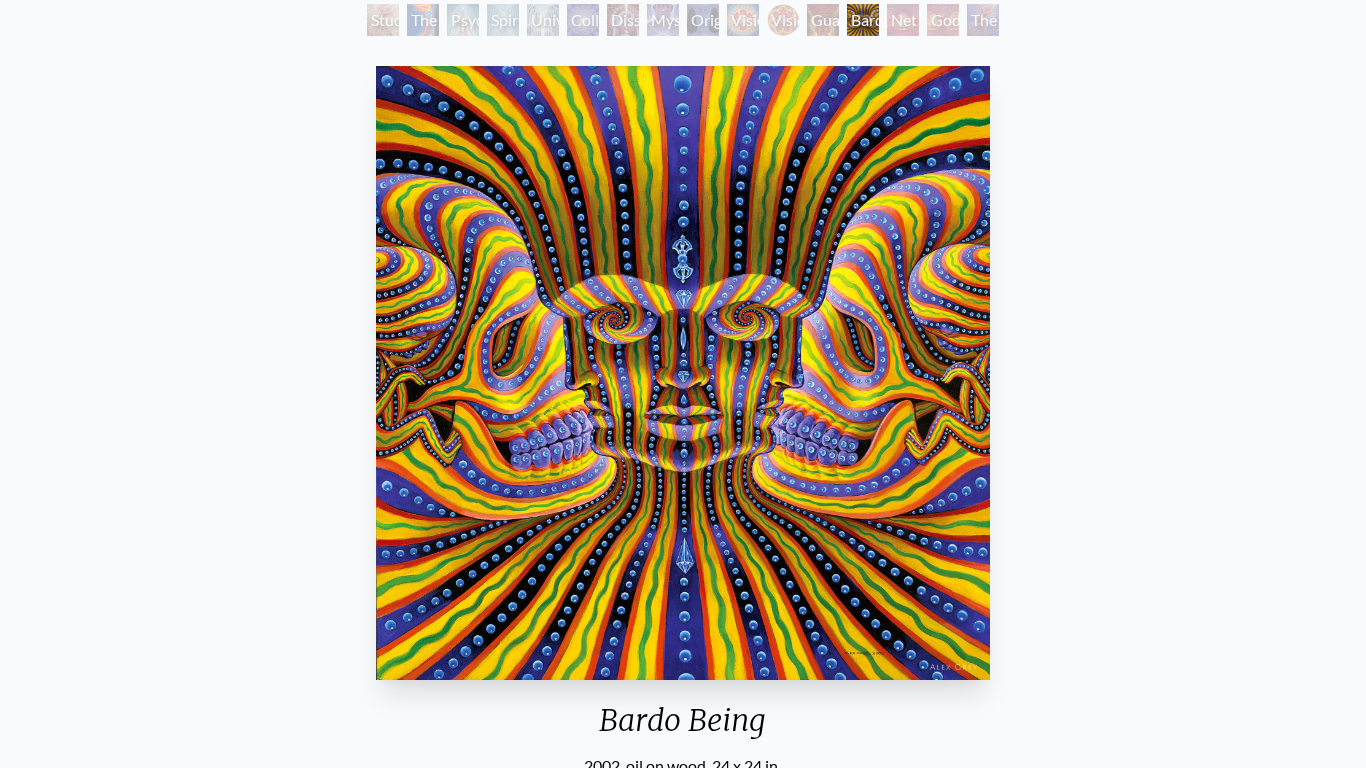 scroll, scrollTop: 125, scrollLeft: 0, axis: vertical 